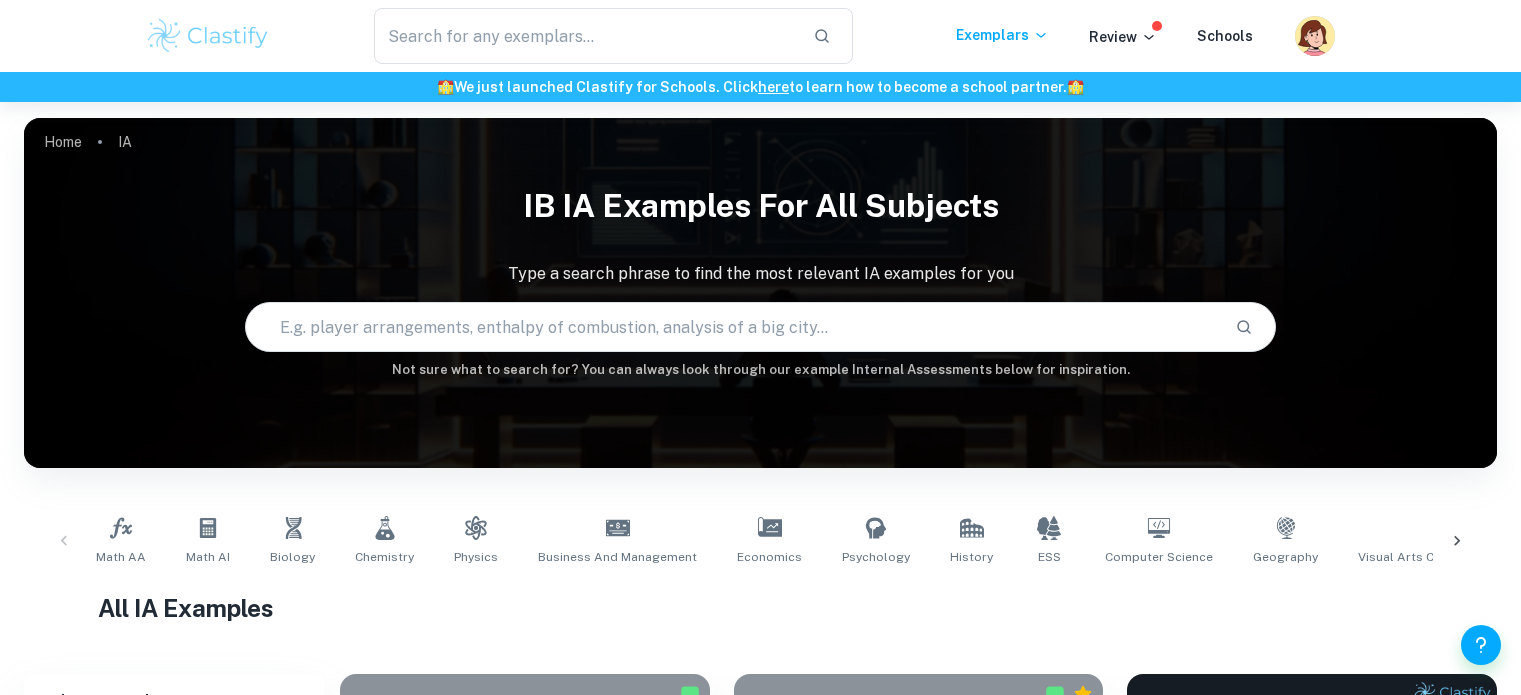 scroll, scrollTop: 108, scrollLeft: 0, axis: vertical 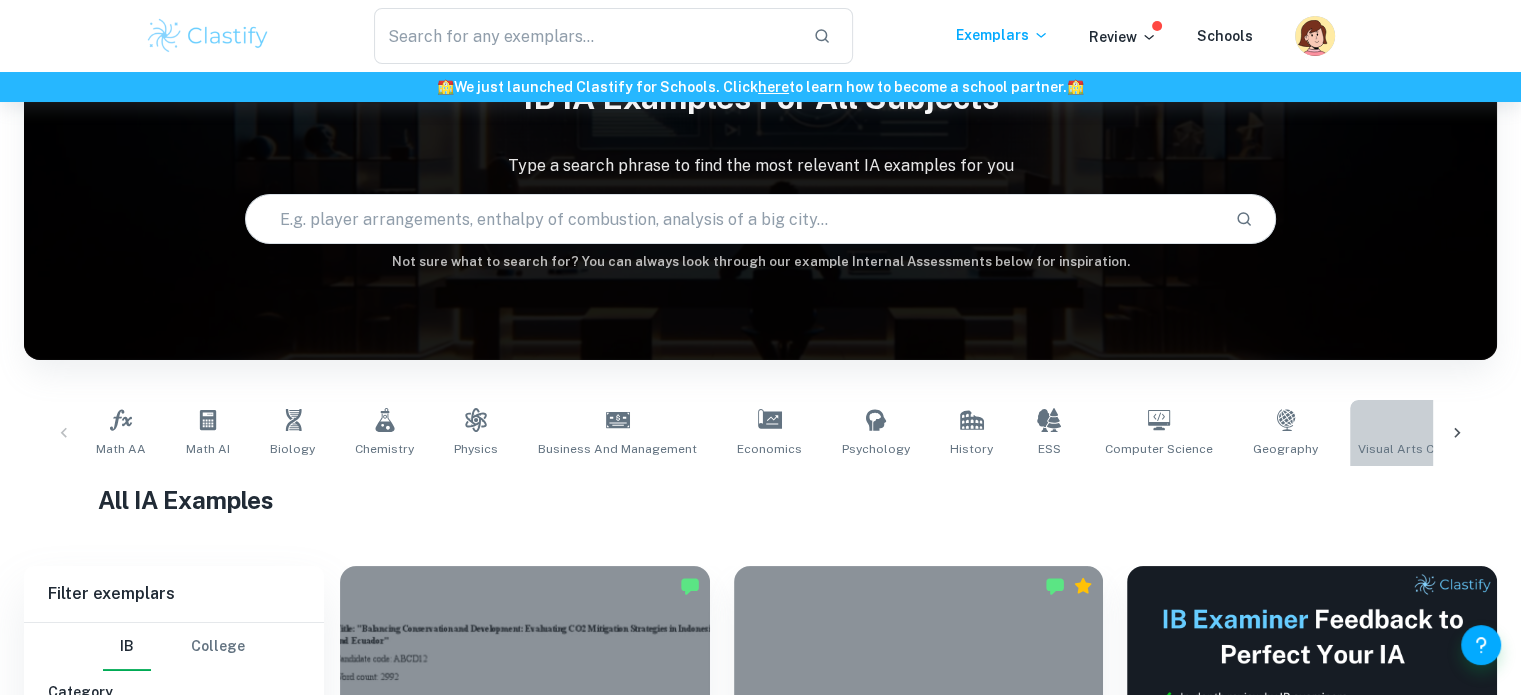 click on "Visual Arts Comparative Study" at bounding box center [1448, 433] 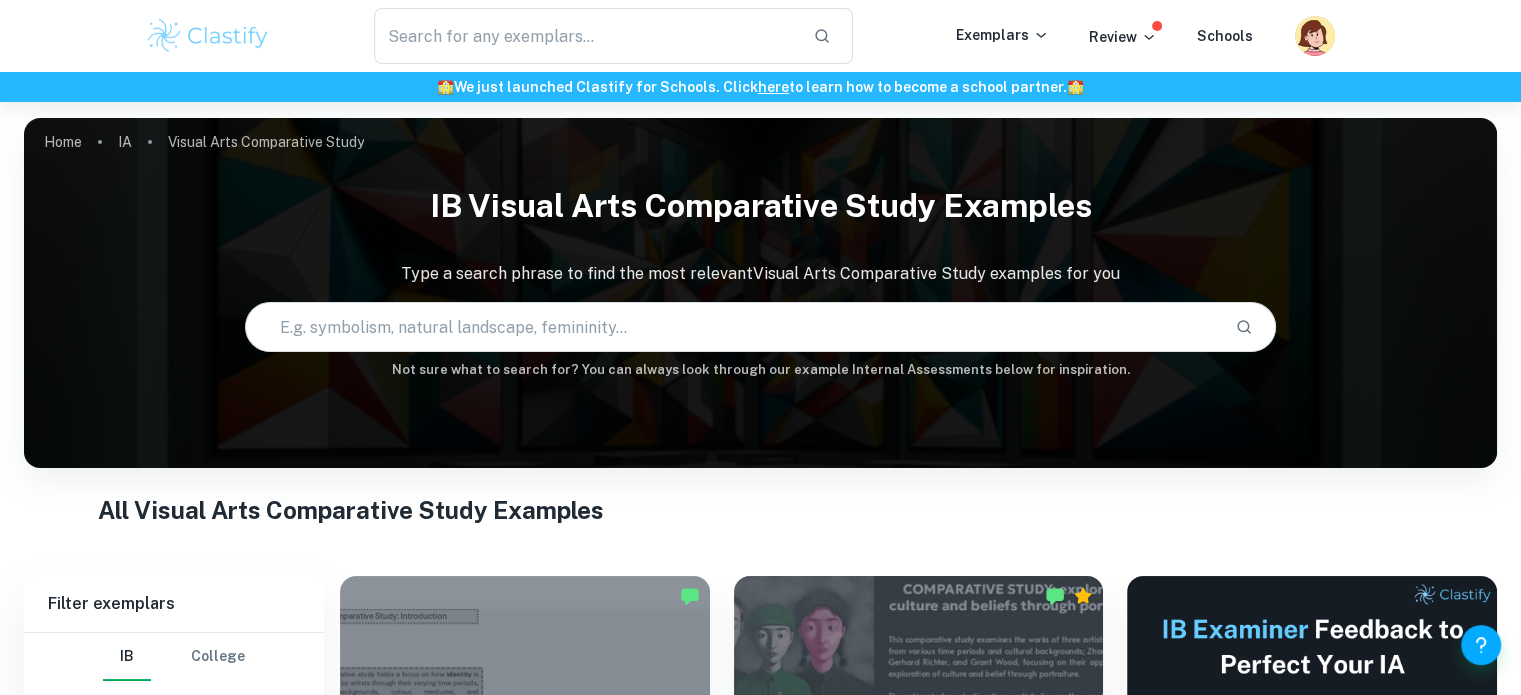 scroll, scrollTop: 459, scrollLeft: 0, axis: vertical 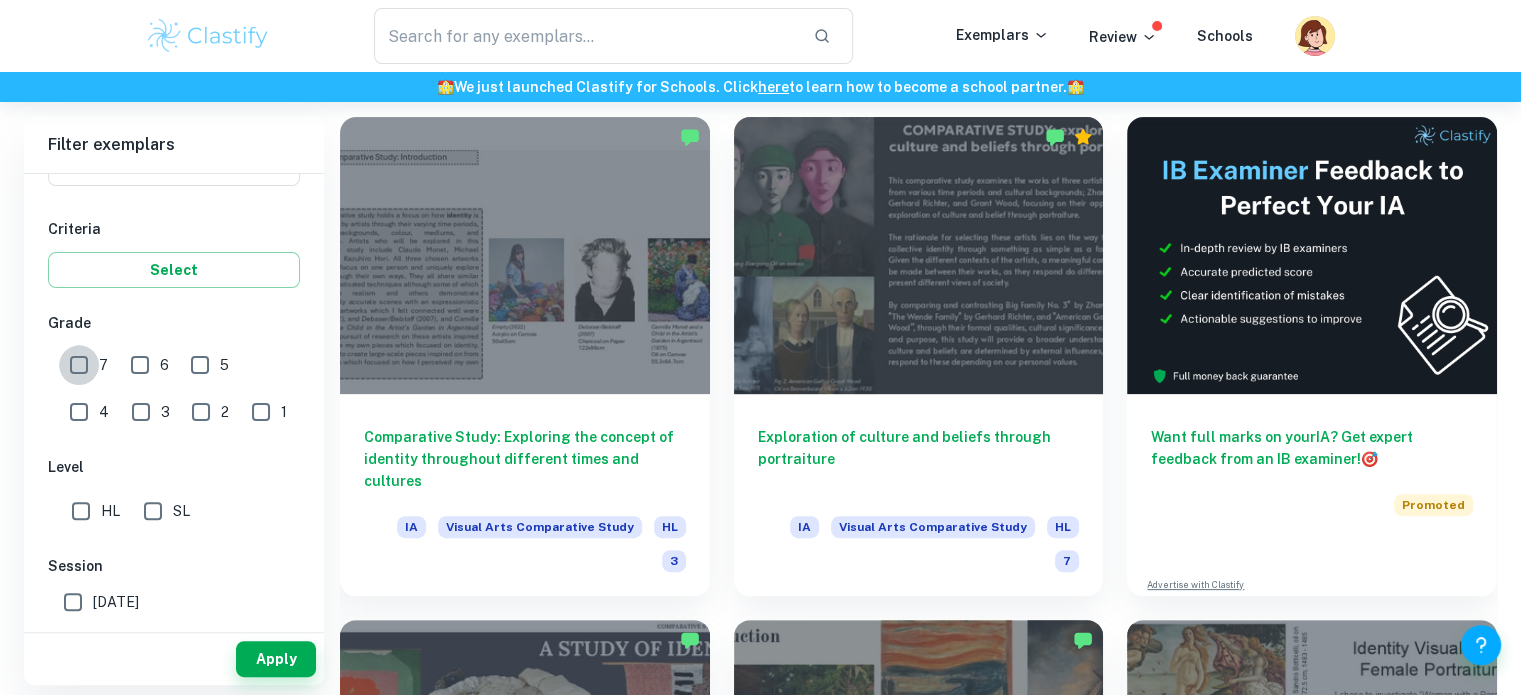 click on "7" at bounding box center (79, 365) 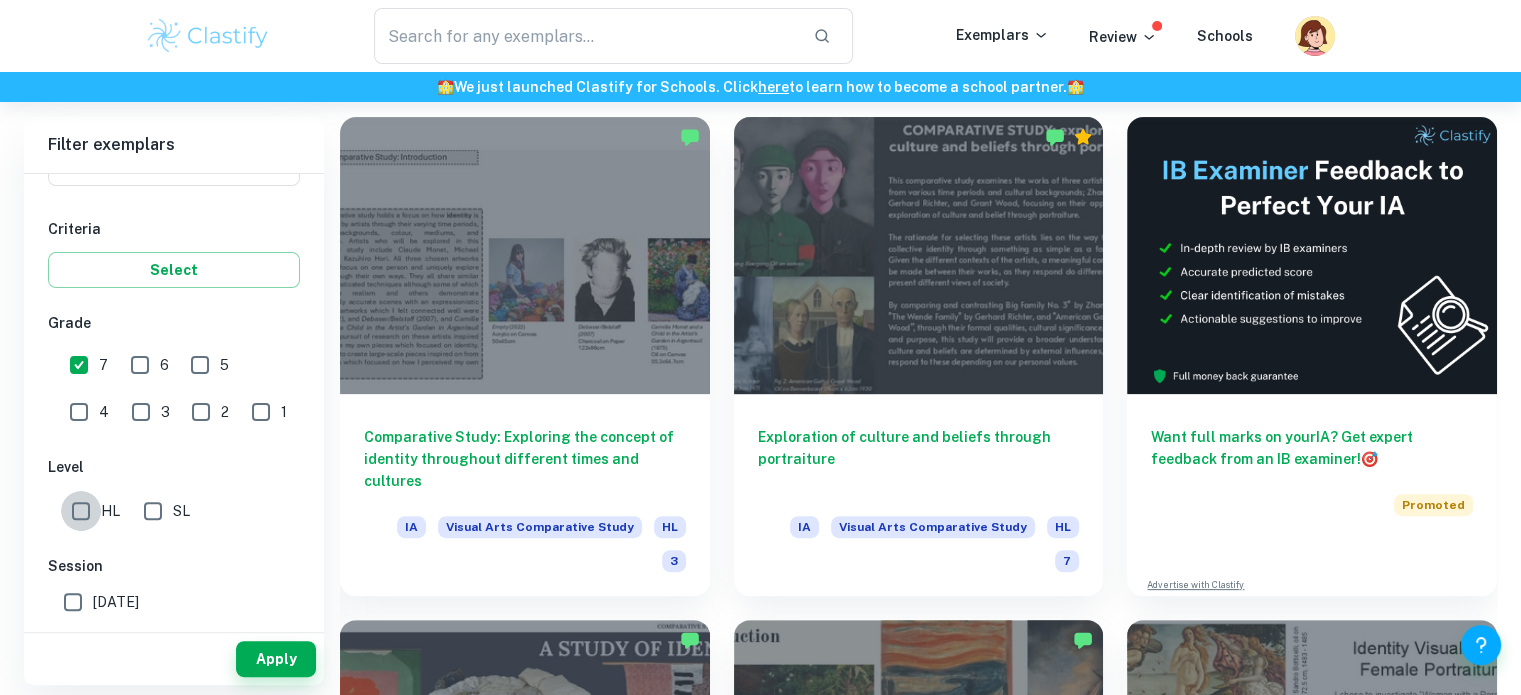 click on "HL" at bounding box center [81, 511] 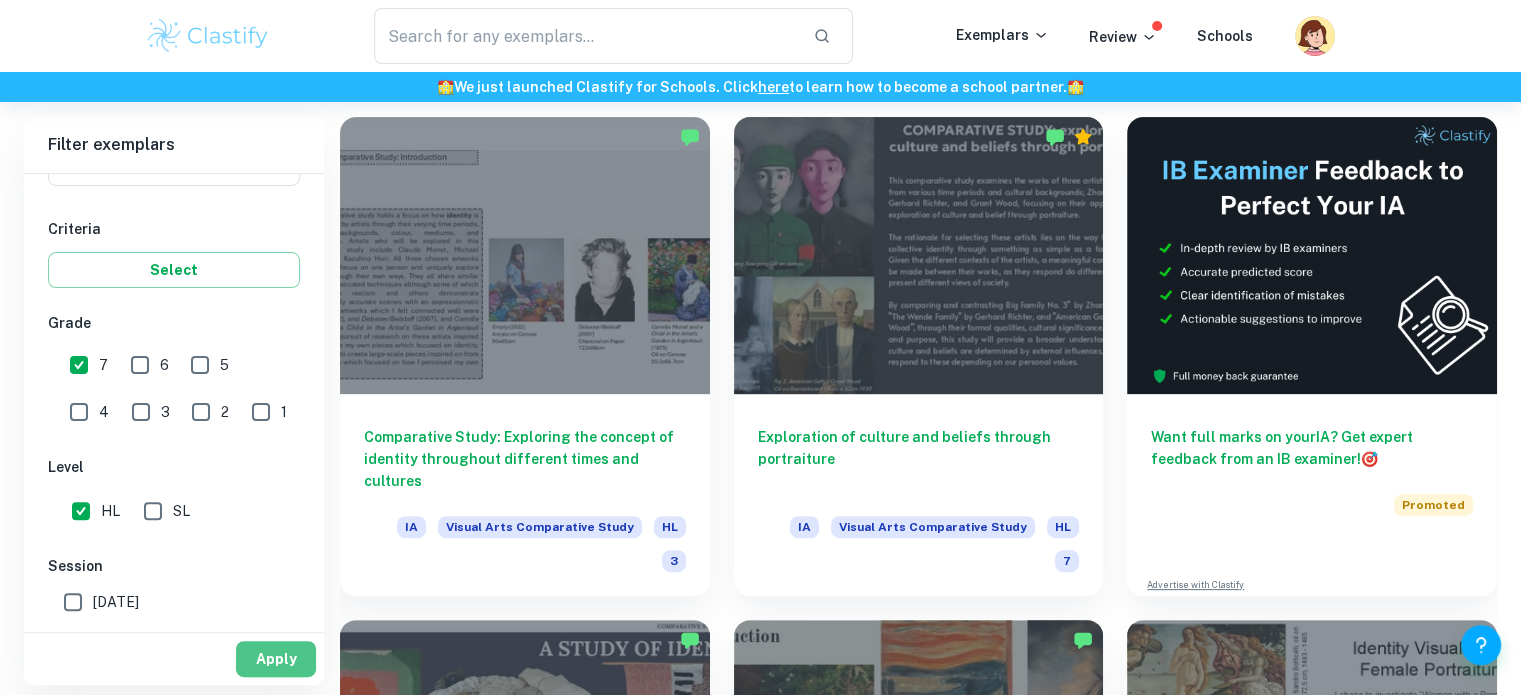 click on "Apply" at bounding box center [276, 659] 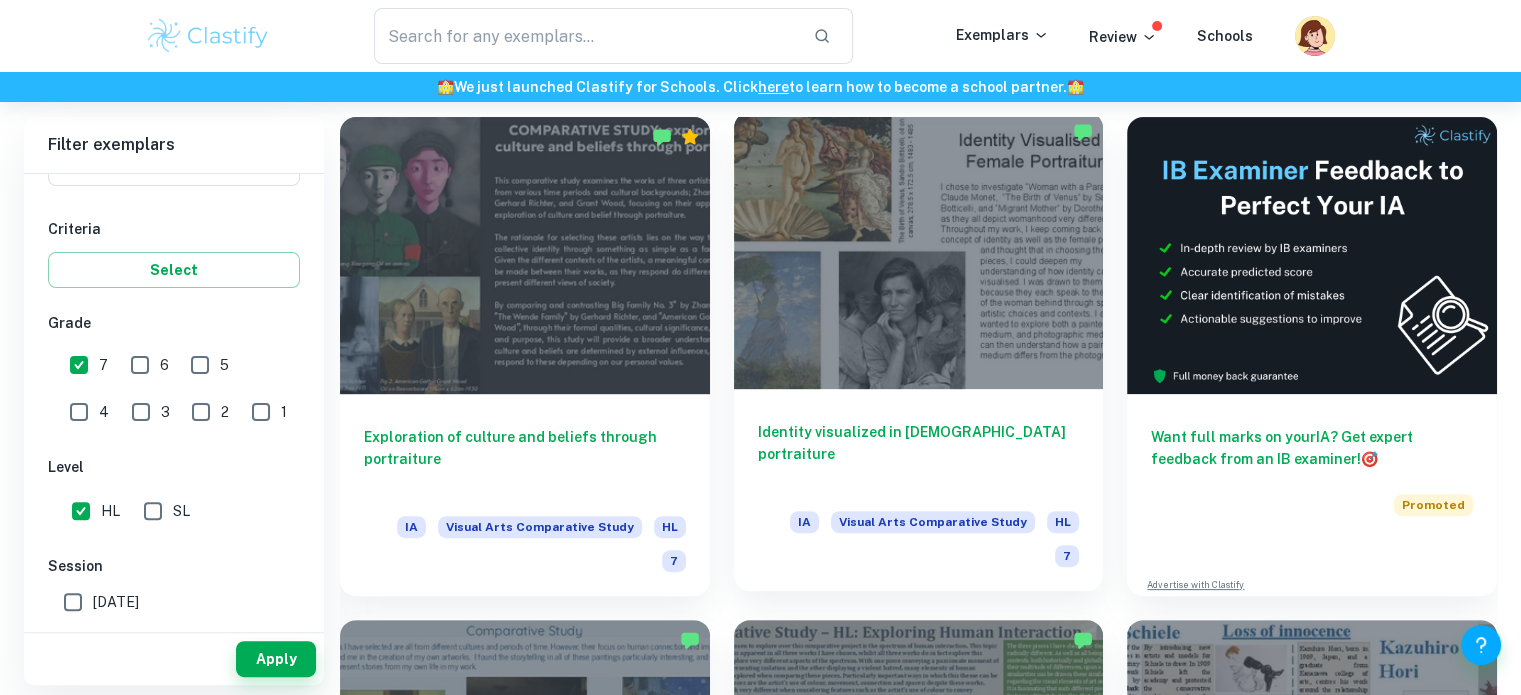 click at bounding box center (919, 250) 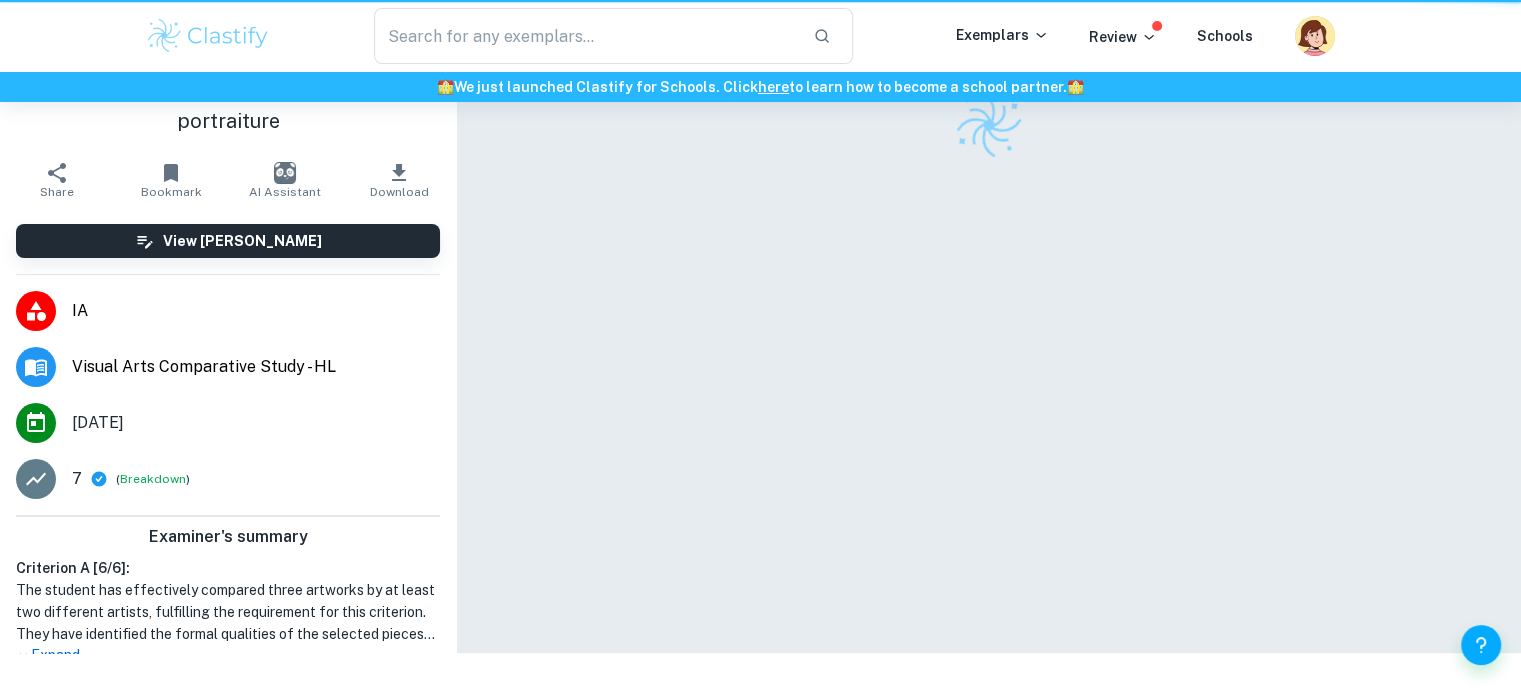 scroll, scrollTop: 0, scrollLeft: 0, axis: both 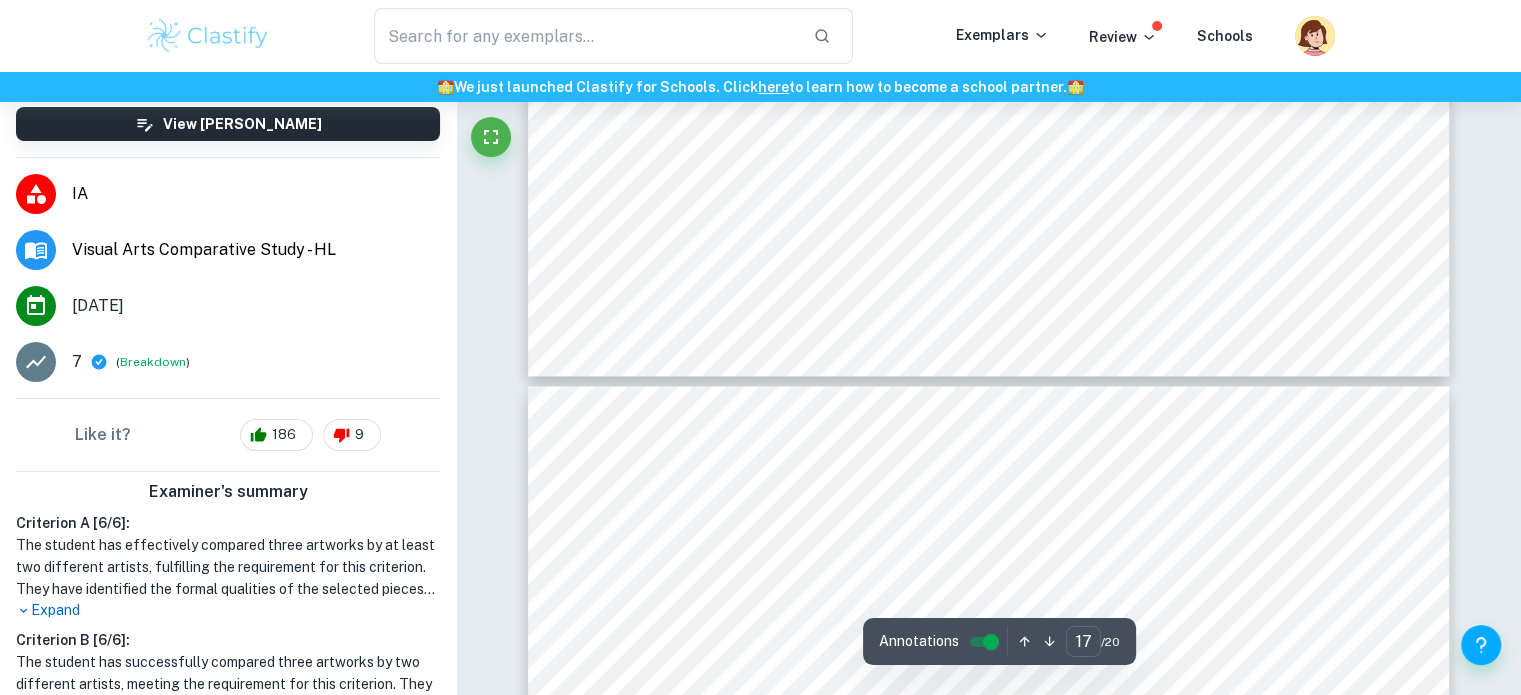 type on "16" 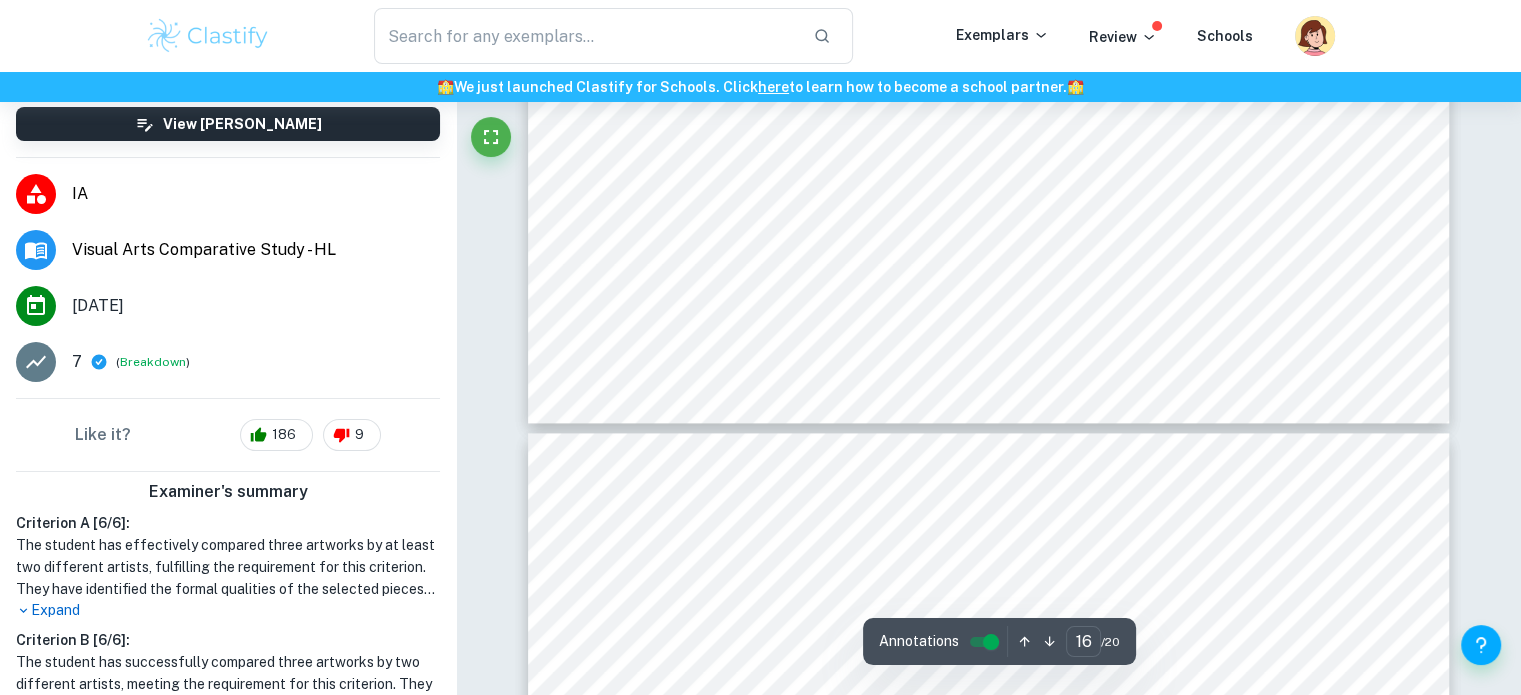 scroll, scrollTop: 10431, scrollLeft: 0, axis: vertical 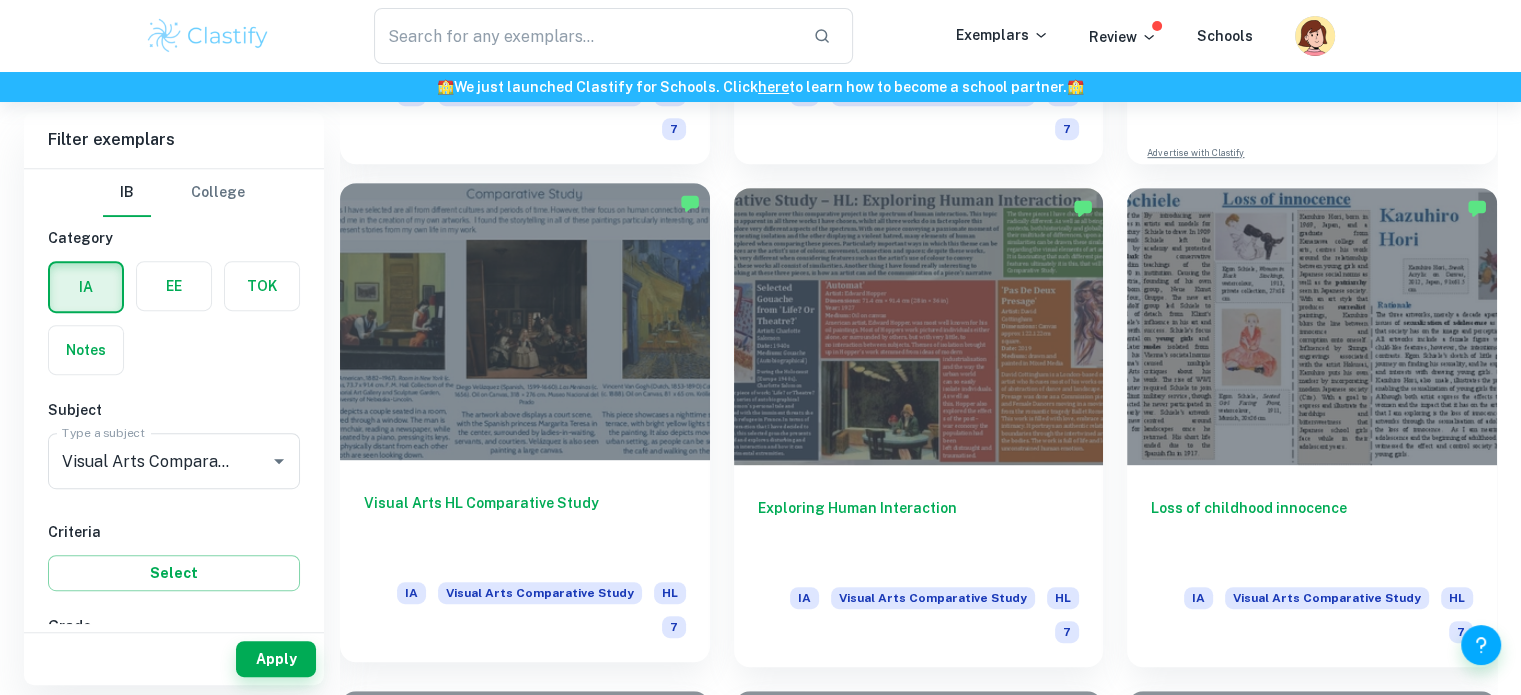 click at bounding box center [525, 321] 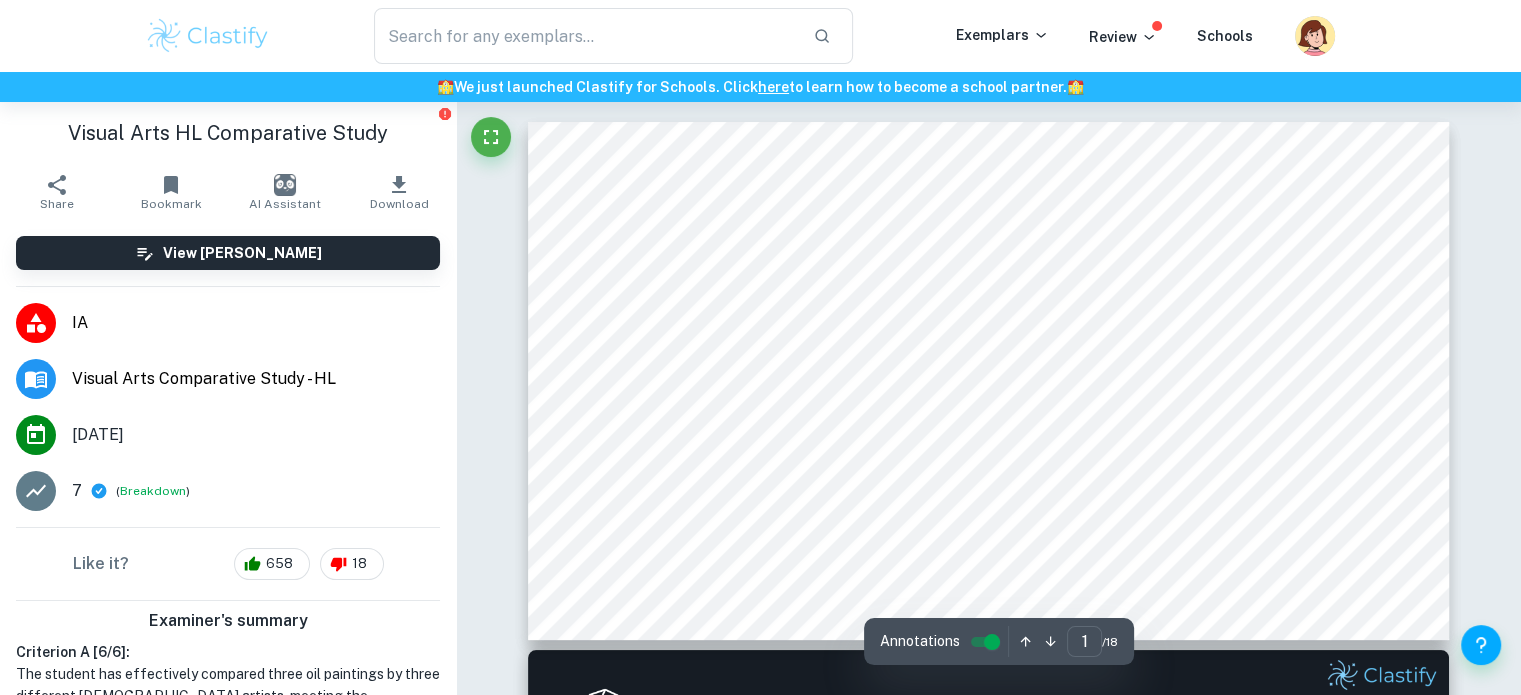 scroll, scrollTop: 403, scrollLeft: 0, axis: vertical 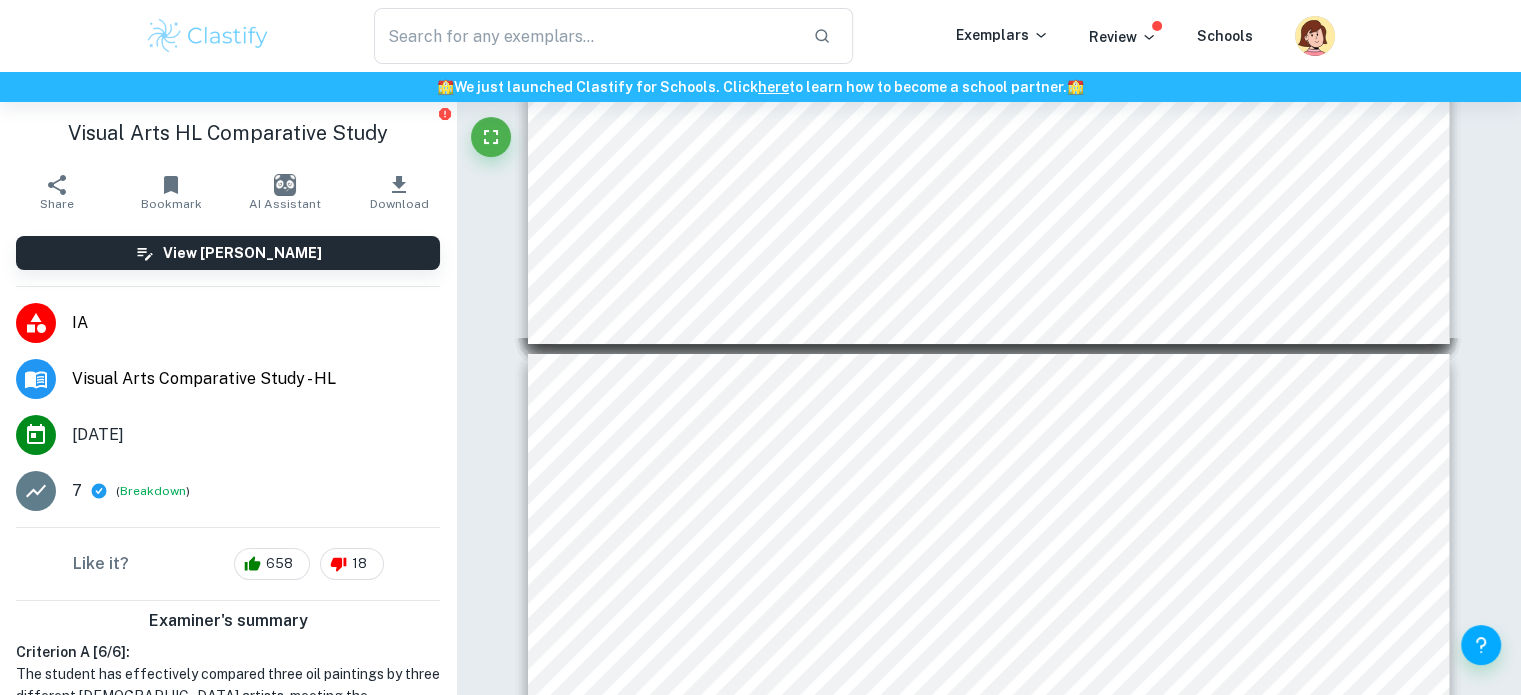 type on "15" 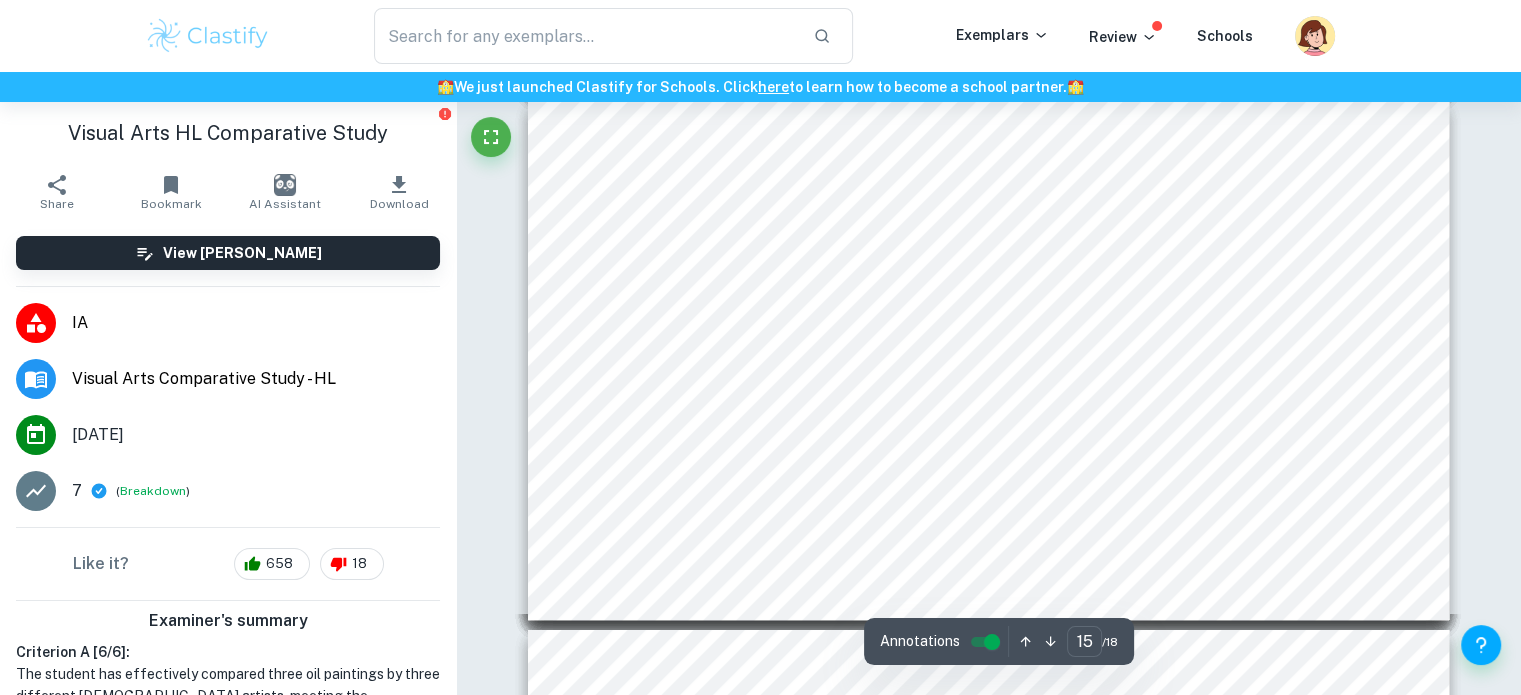 scroll, scrollTop: 7572, scrollLeft: 0, axis: vertical 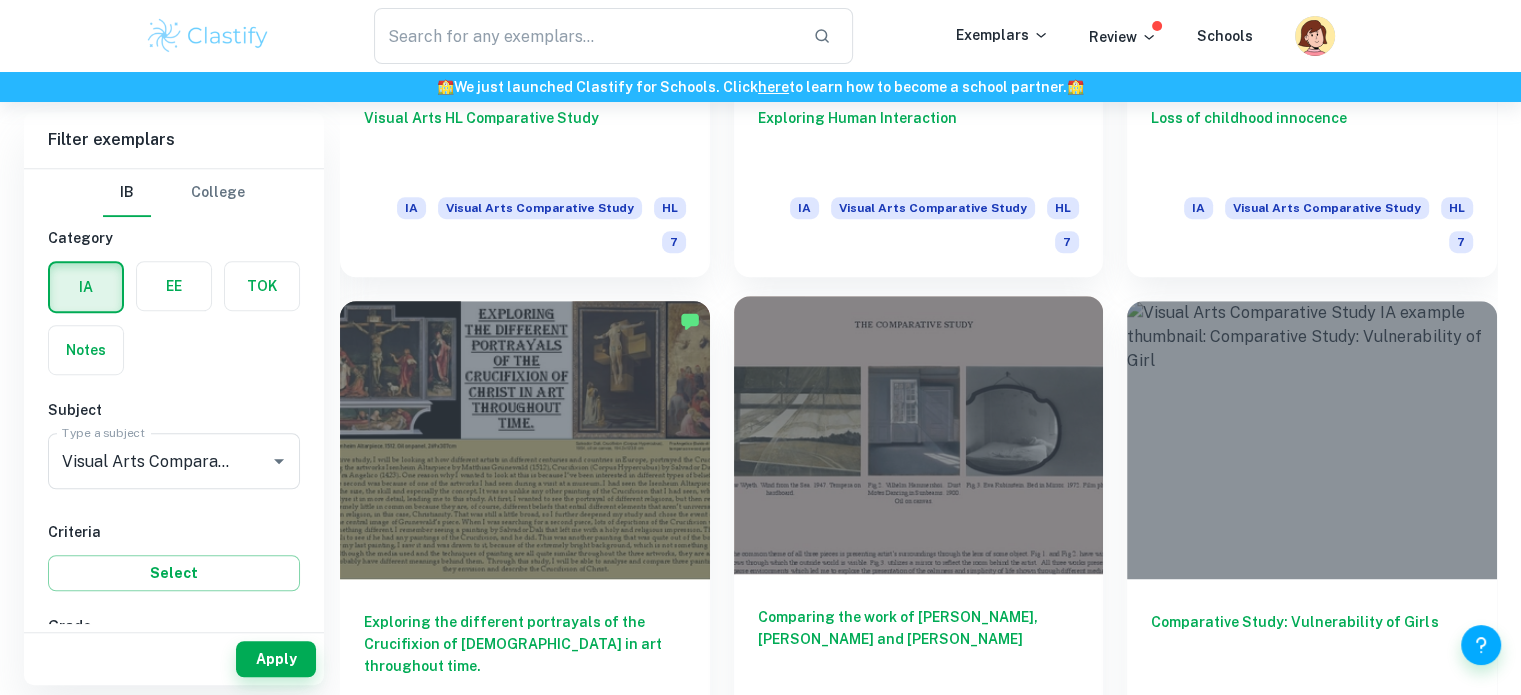 click at bounding box center [919, 434] 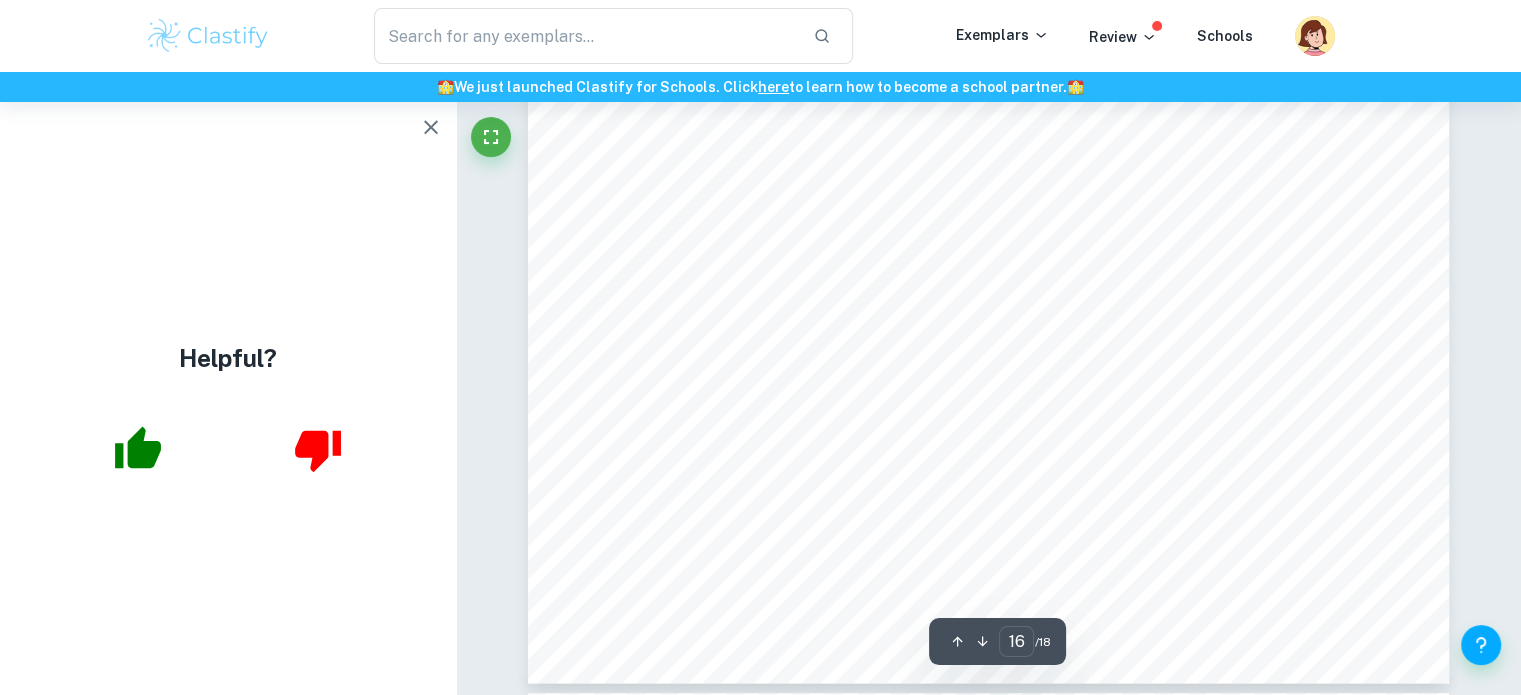 scroll, scrollTop: 10151, scrollLeft: 0, axis: vertical 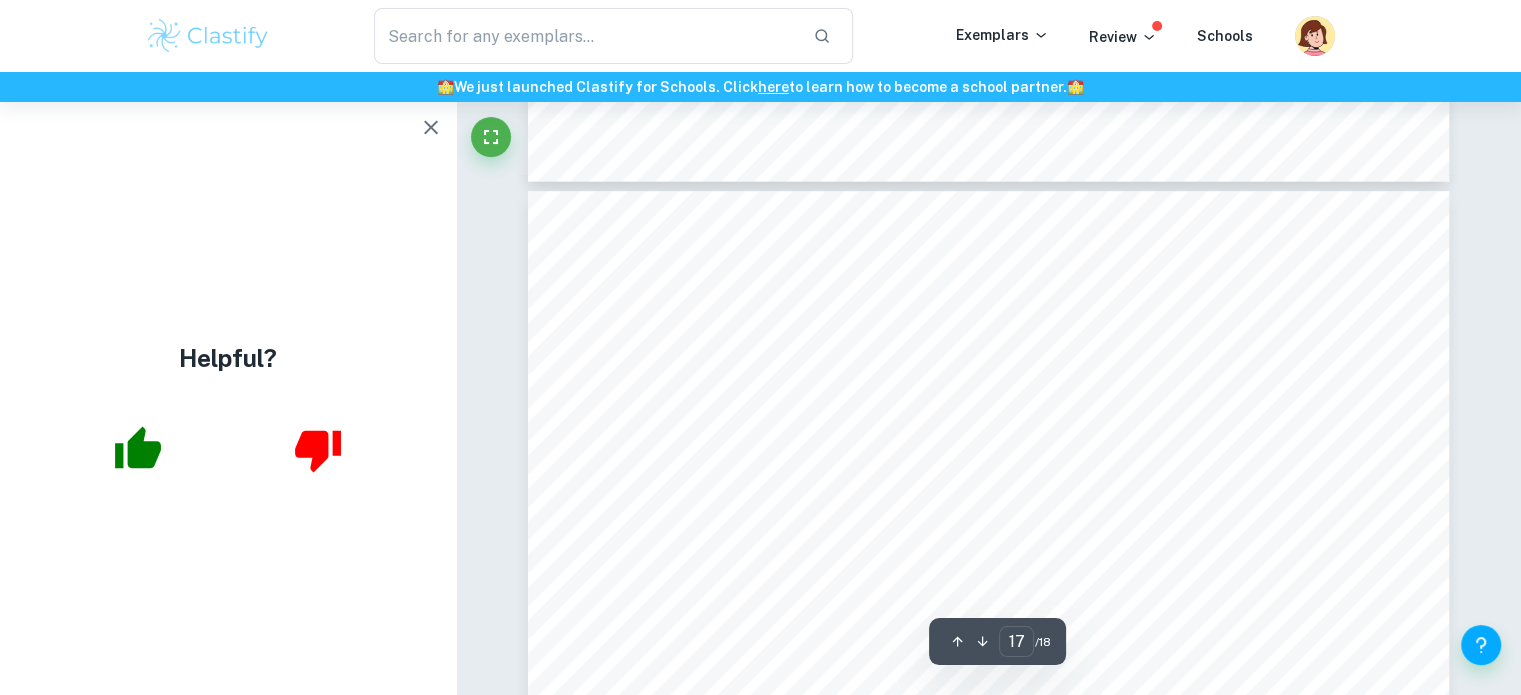 click on "Framing The sturdy elements of [PERSON_NAME]’s painting are also explored in my photo study. The fragility of the thin fabric is contrasted with the heavy and sturdy elements of the window frame. Lots of vertical lines add to the feeling of heaviness. Yet, the piece as a whole retains some lightness due to the overall color scheme and the delicate elements. Thus the window frames only slightly add to the stability of the dynamic piece. Photostudy. City re fl ected. Digital photography. 2021. MAKING CONNECTIONS TO MY OWN ART Inspiration I was inspired by [PERSON_NAME]’s concept of painting a window through which the viewer could see the sur- rounding landscape. In particular, the flowing rhythm of the fluttering curtains drew me to the idea of trying to capture such an image. Color scheme The color scheme of my photographs was similar to [PERSON_NAME]’s painting. I used near-neutral hues and muted green which is resemblant to “Wind from the Sea”. The choice of such a color scheme makes   Color palette of my work. Curtains" at bounding box center [989, 517] 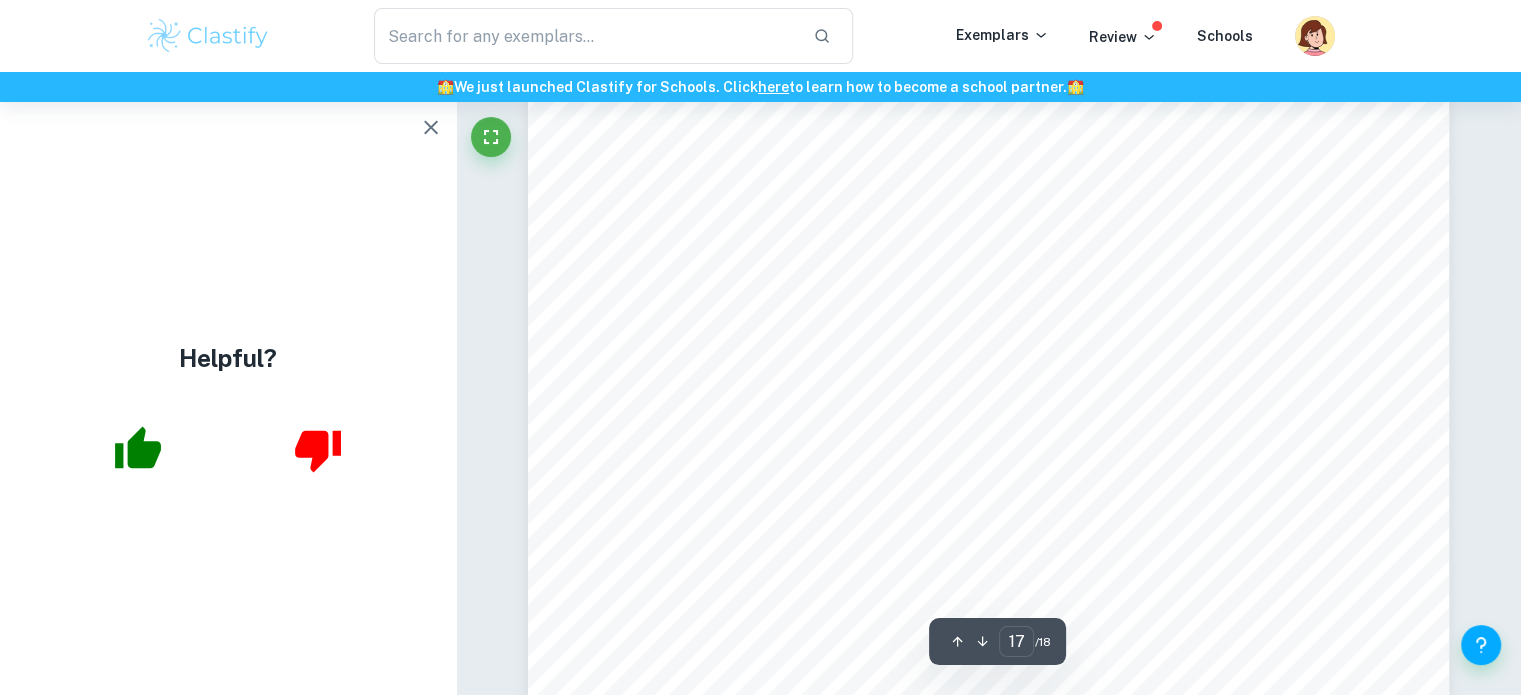 scroll, scrollTop: 10771, scrollLeft: 0, axis: vertical 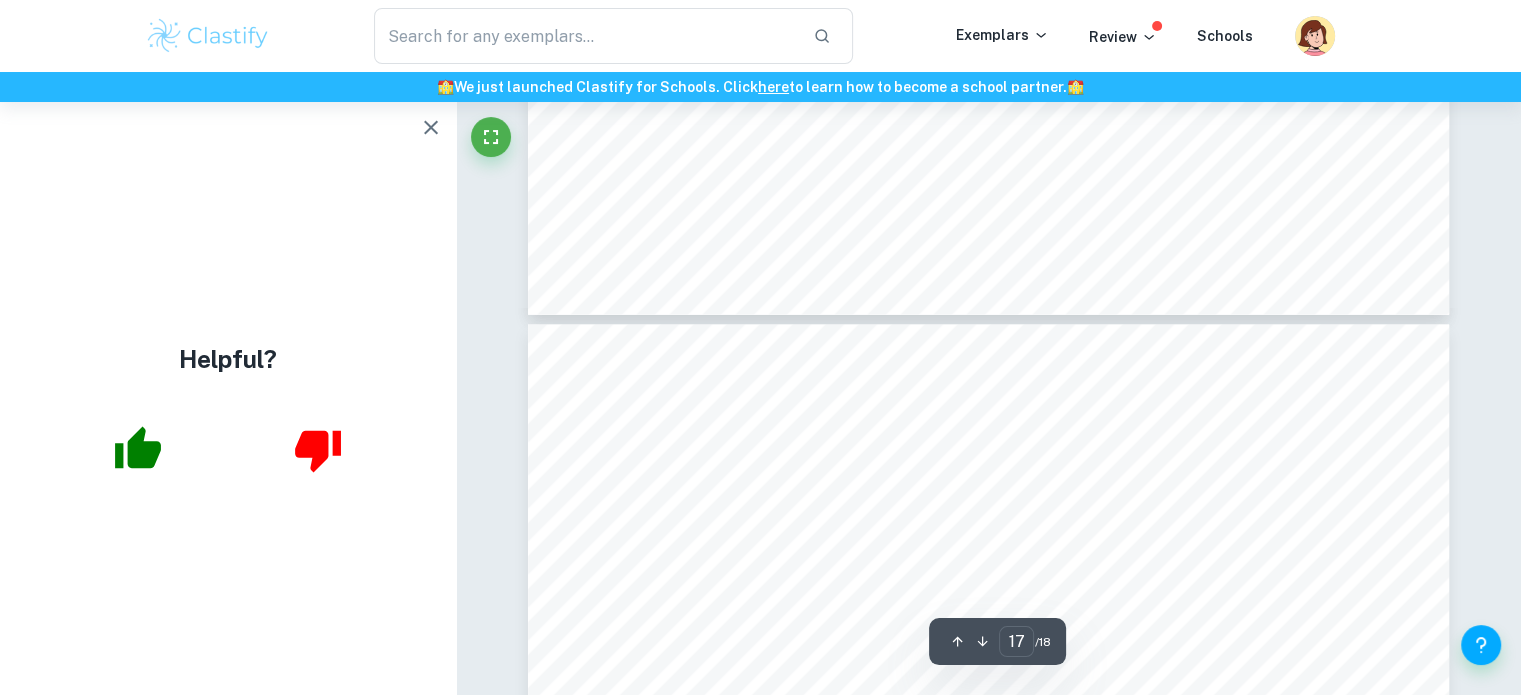 type on "18" 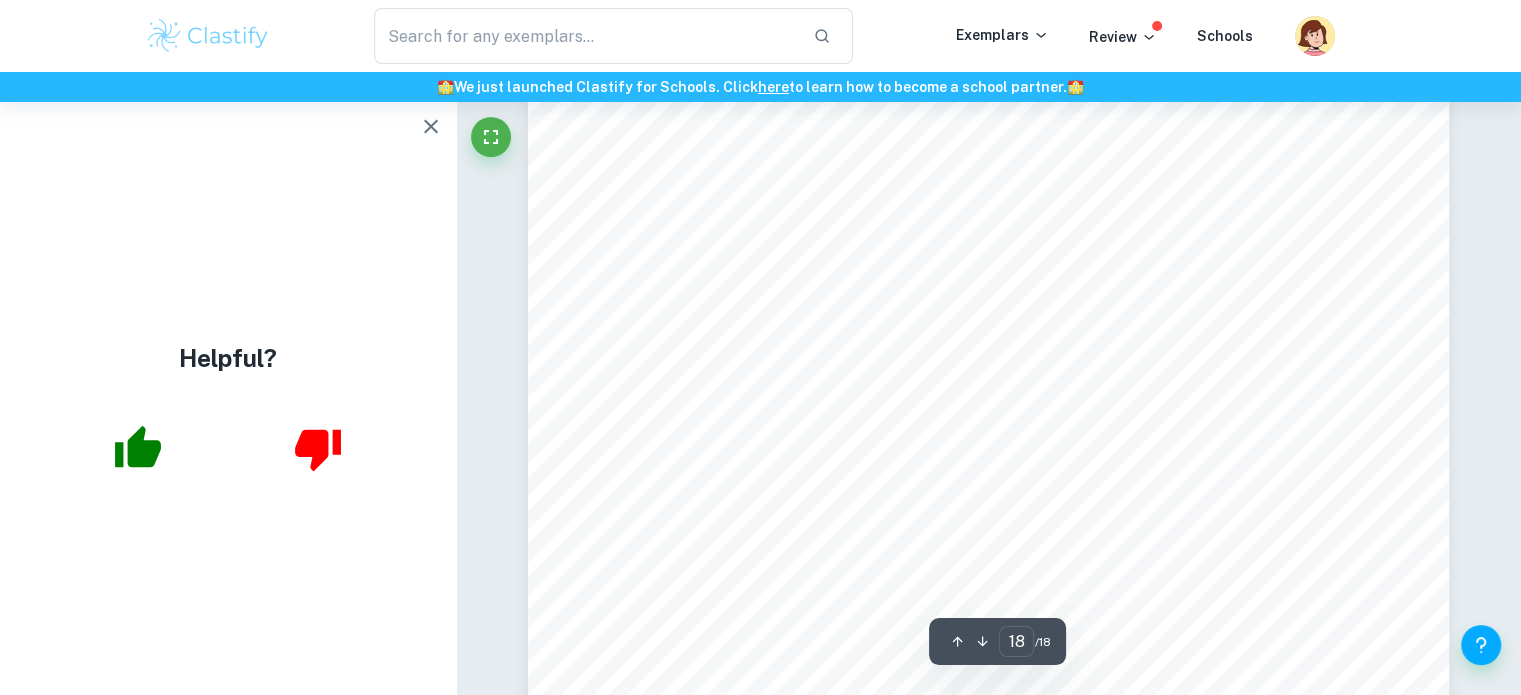 scroll, scrollTop: 11483, scrollLeft: 0, axis: vertical 